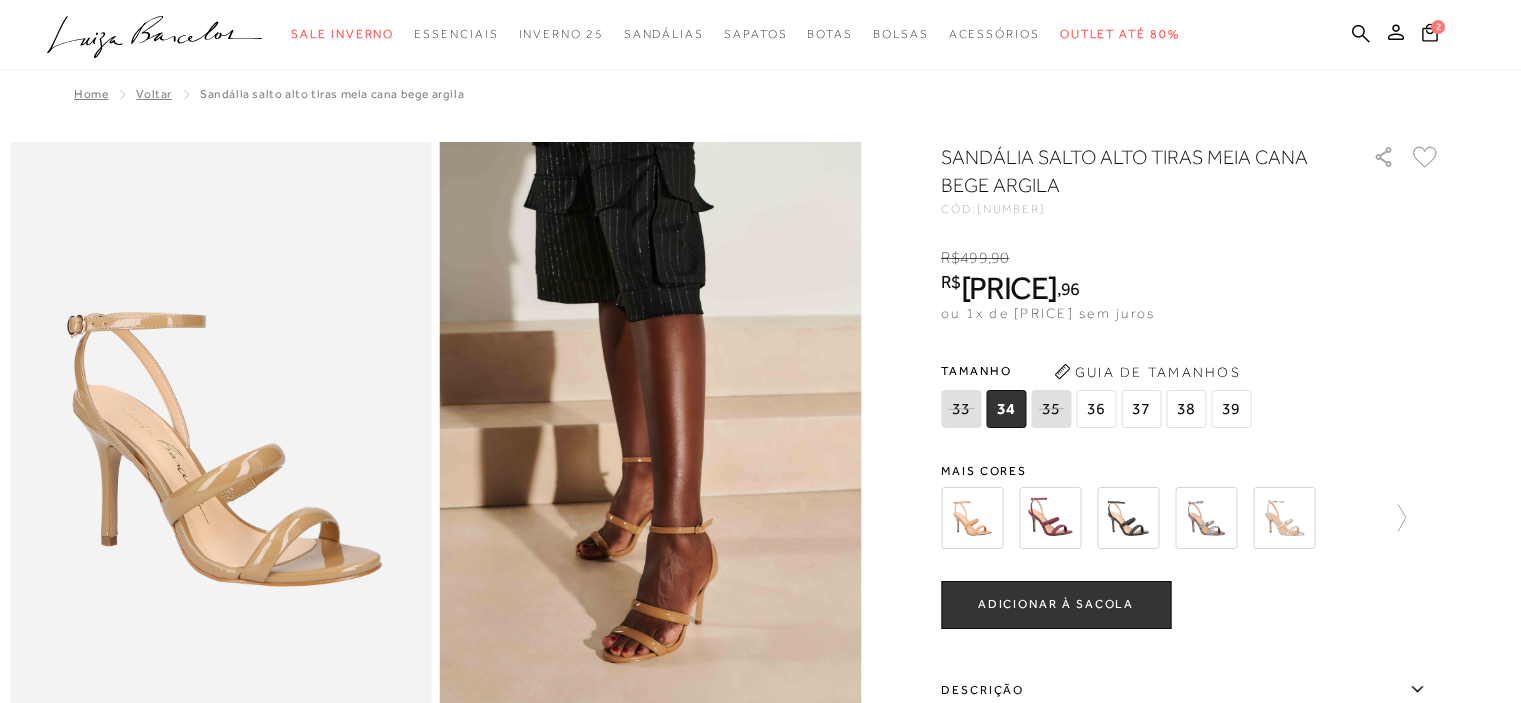 scroll, scrollTop: 0, scrollLeft: 0, axis: both 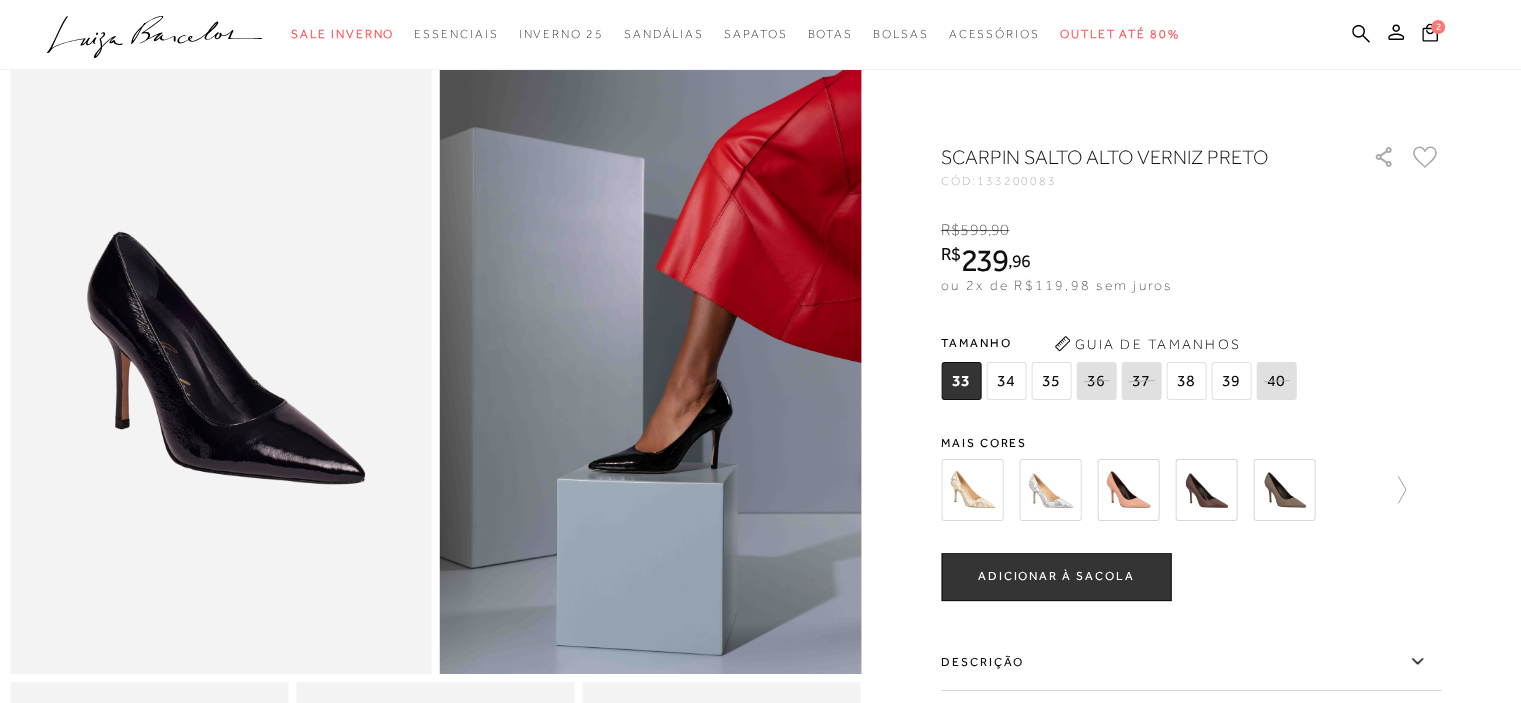 click on "34" at bounding box center [961, 381] 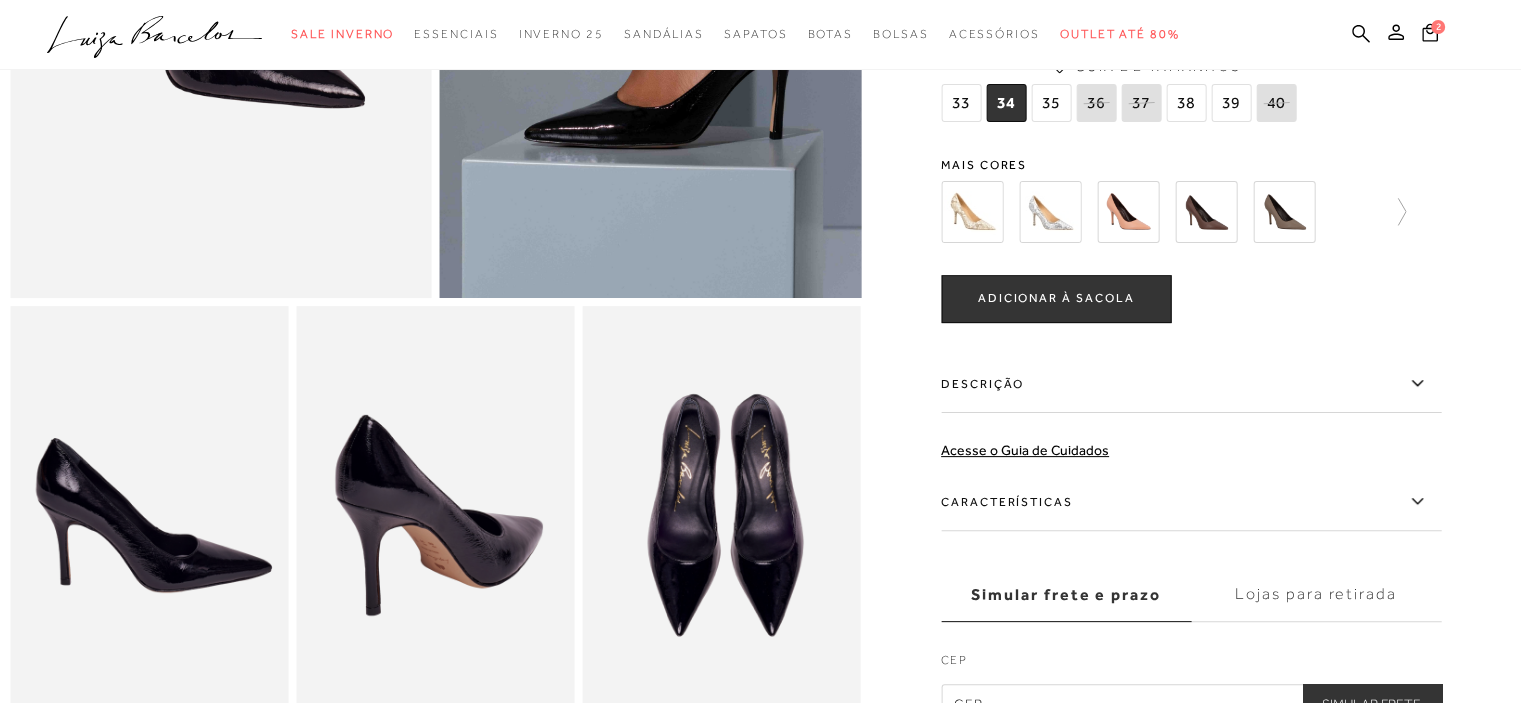 scroll, scrollTop: 700, scrollLeft: 0, axis: vertical 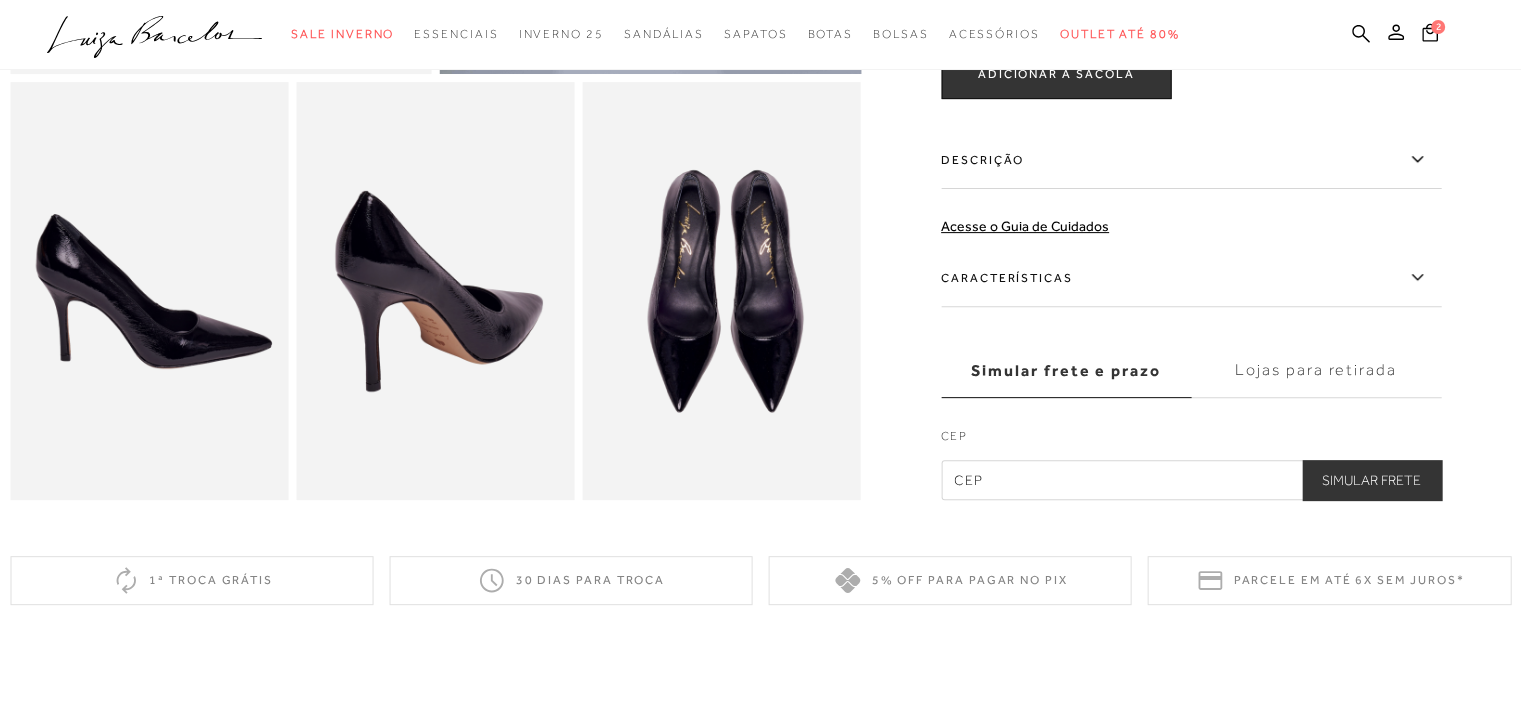 click on "ADICIONAR À SACOLA" at bounding box center (1056, 74) 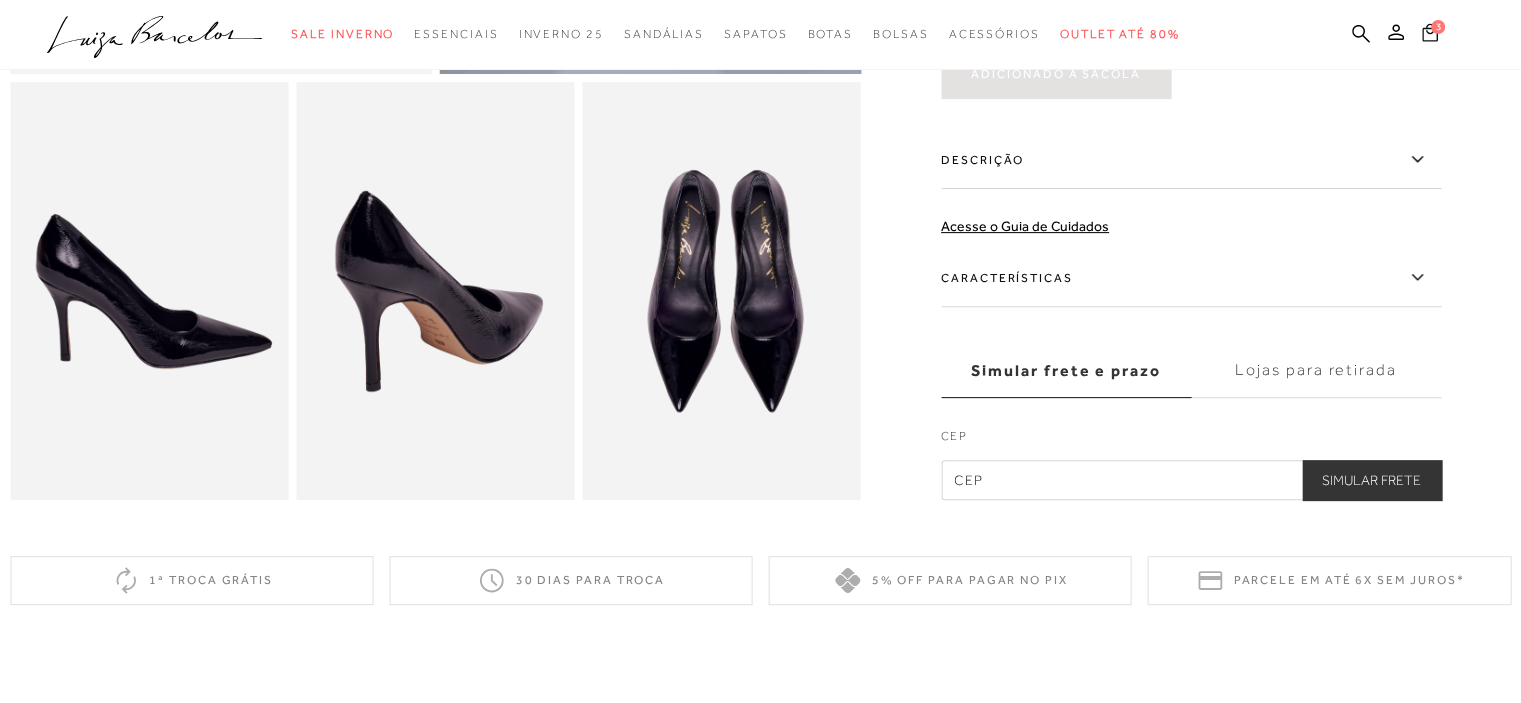 click at bounding box center (1430, 32) 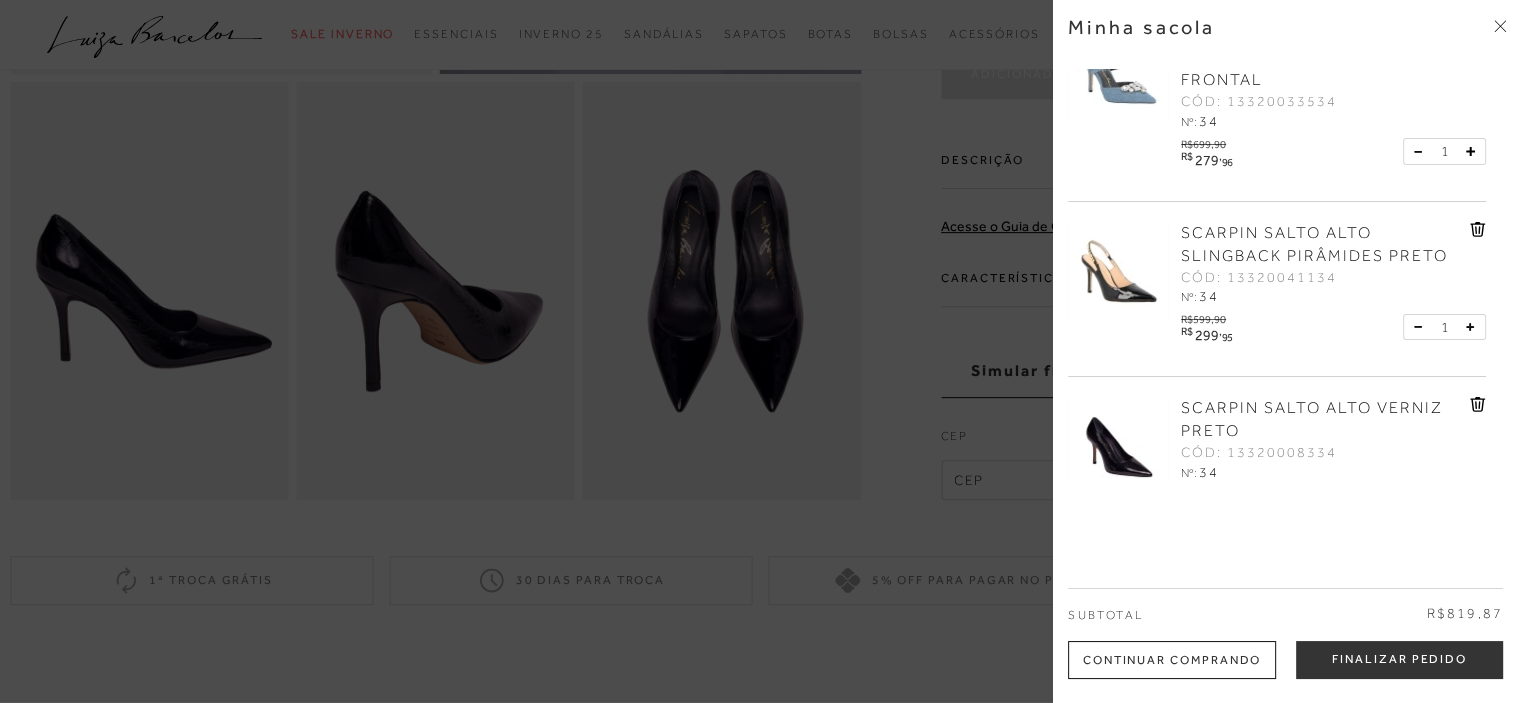 scroll, scrollTop: 100, scrollLeft: 0, axis: vertical 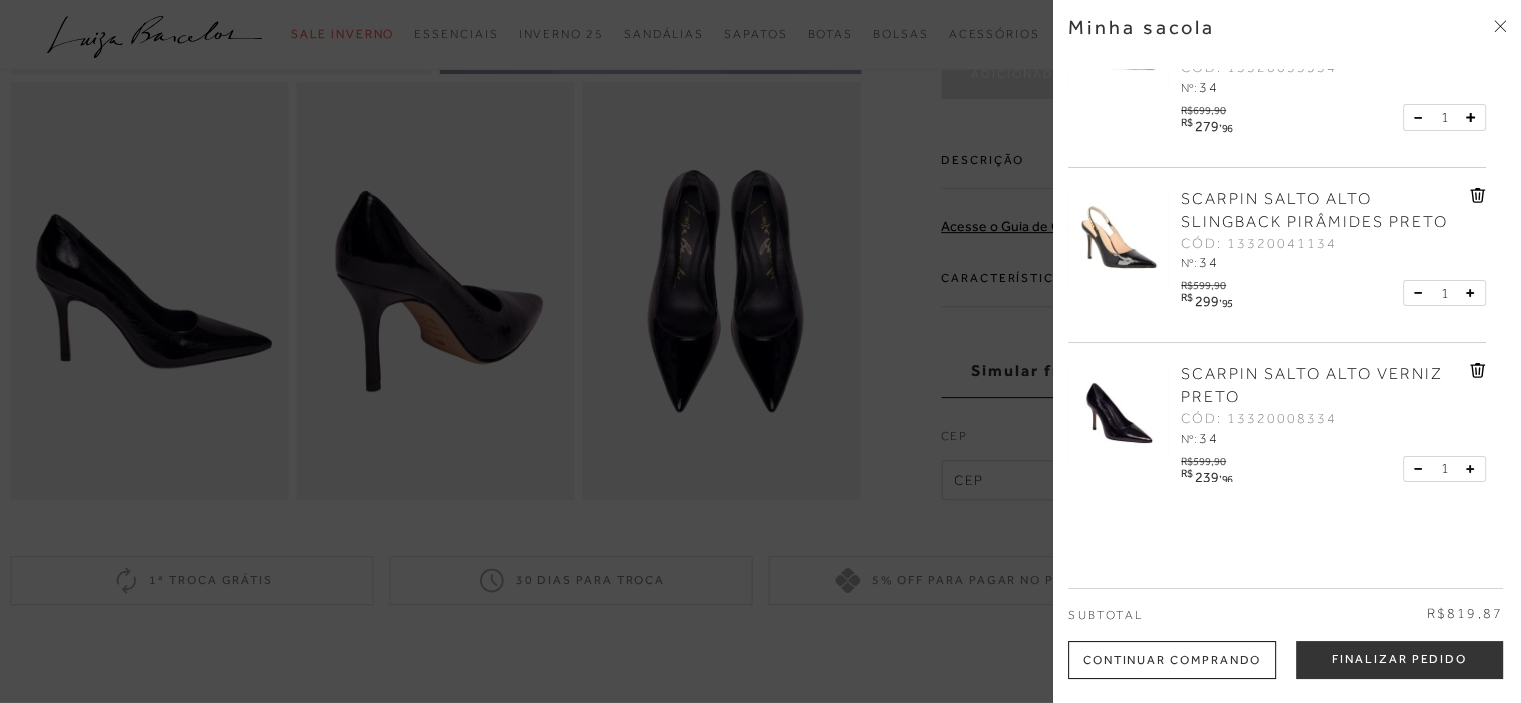 drag, startPoint x: 1111, startPoint y: 224, endPoint x: 1120, endPoint y: 9, distance: 215.1883 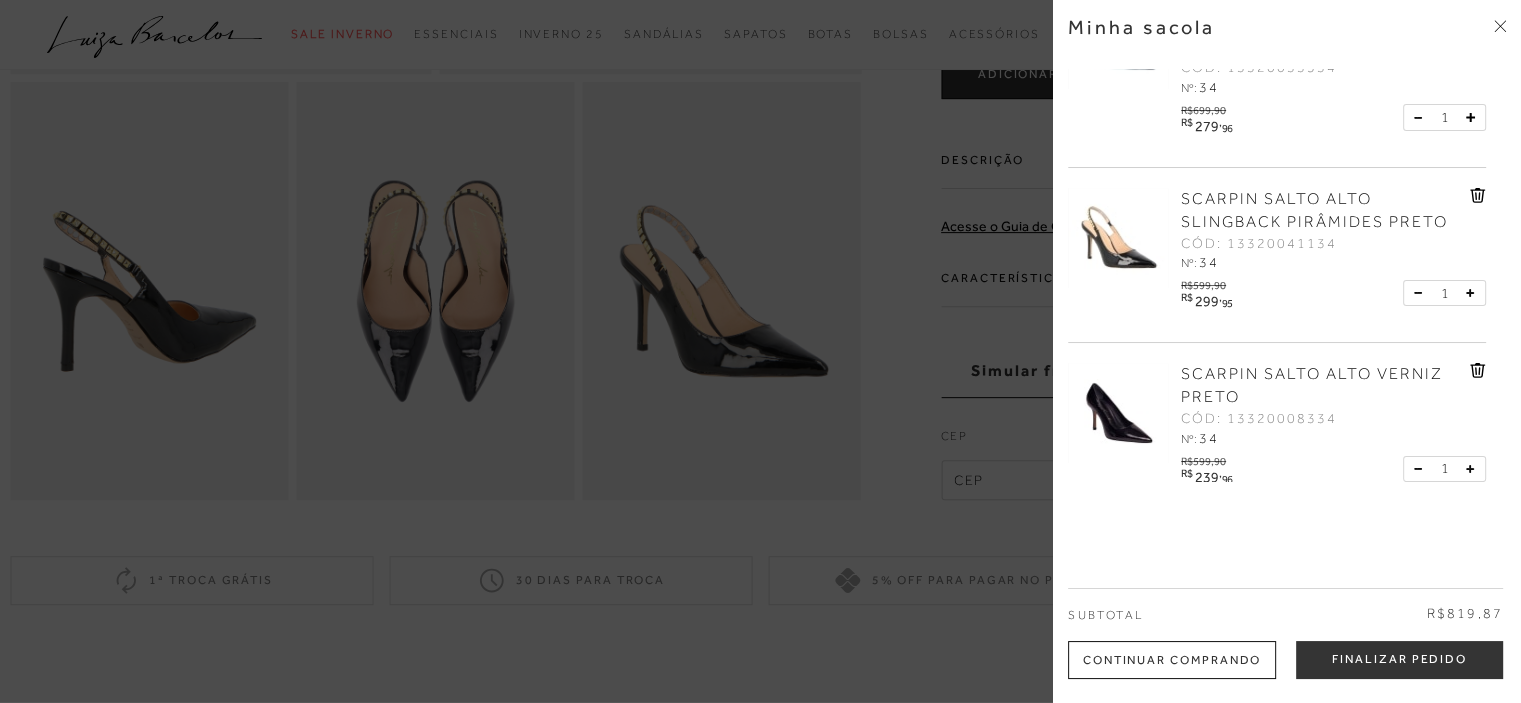 scroll, scrollTop: 0, scrollLeft: 0, axis: both 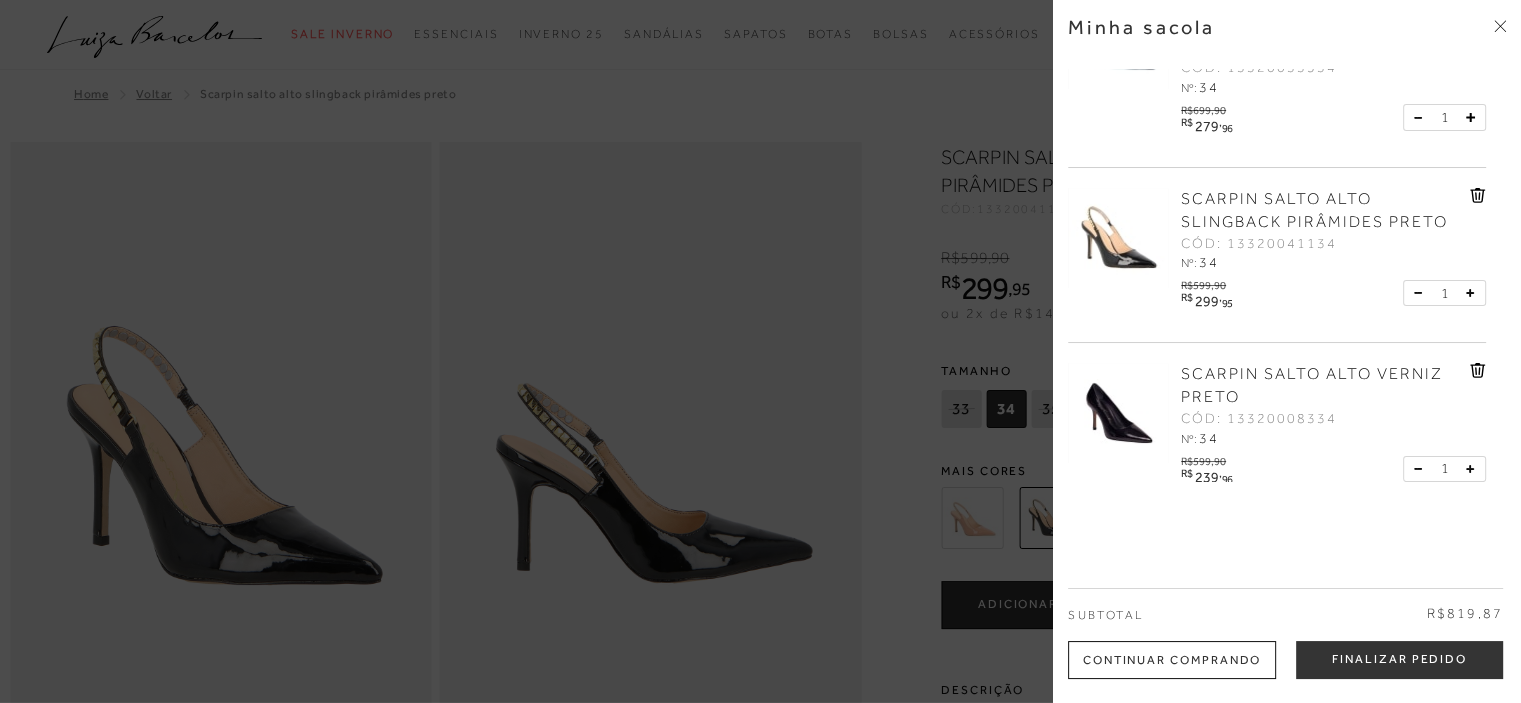 click at bounding box center (1500, 26) 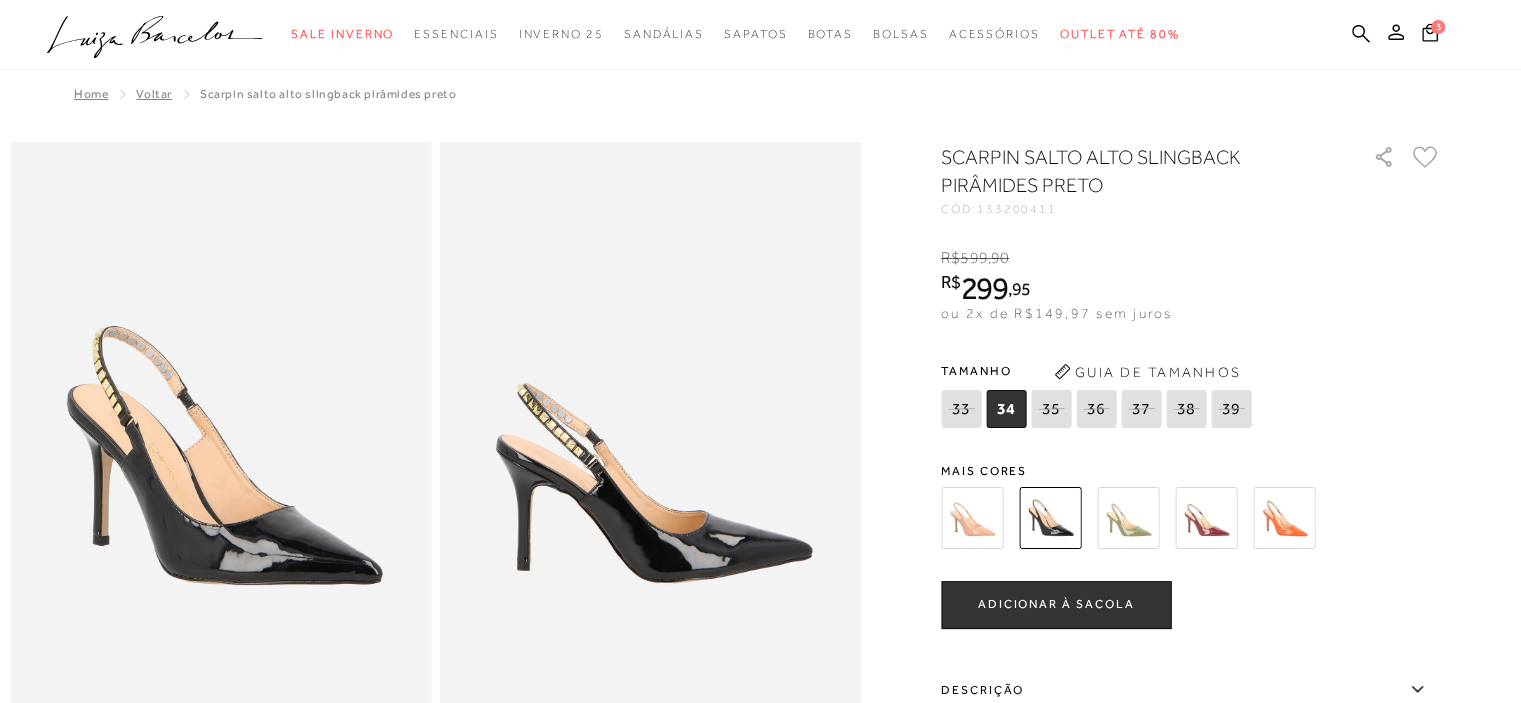 click at bounding box center (972, 518) 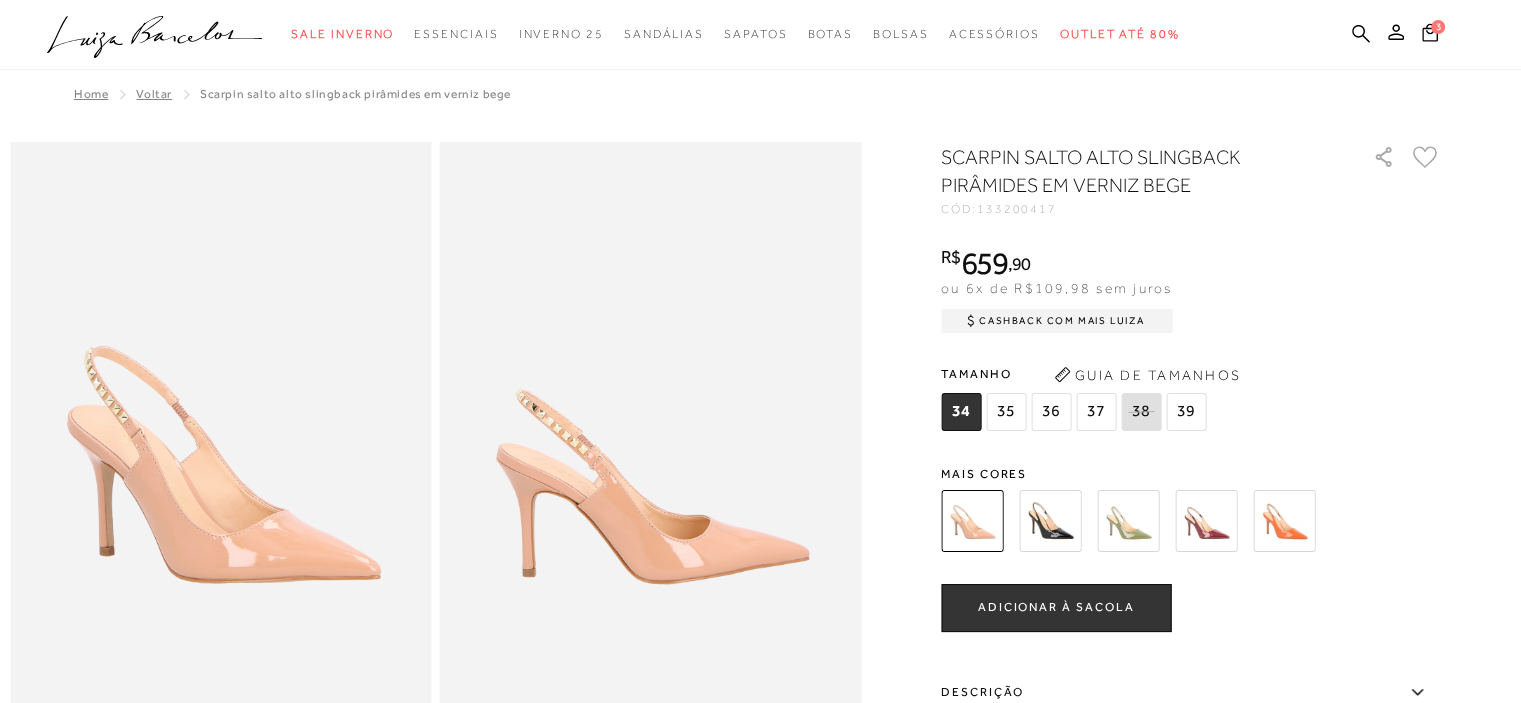click at bounding box center (1206, 521) 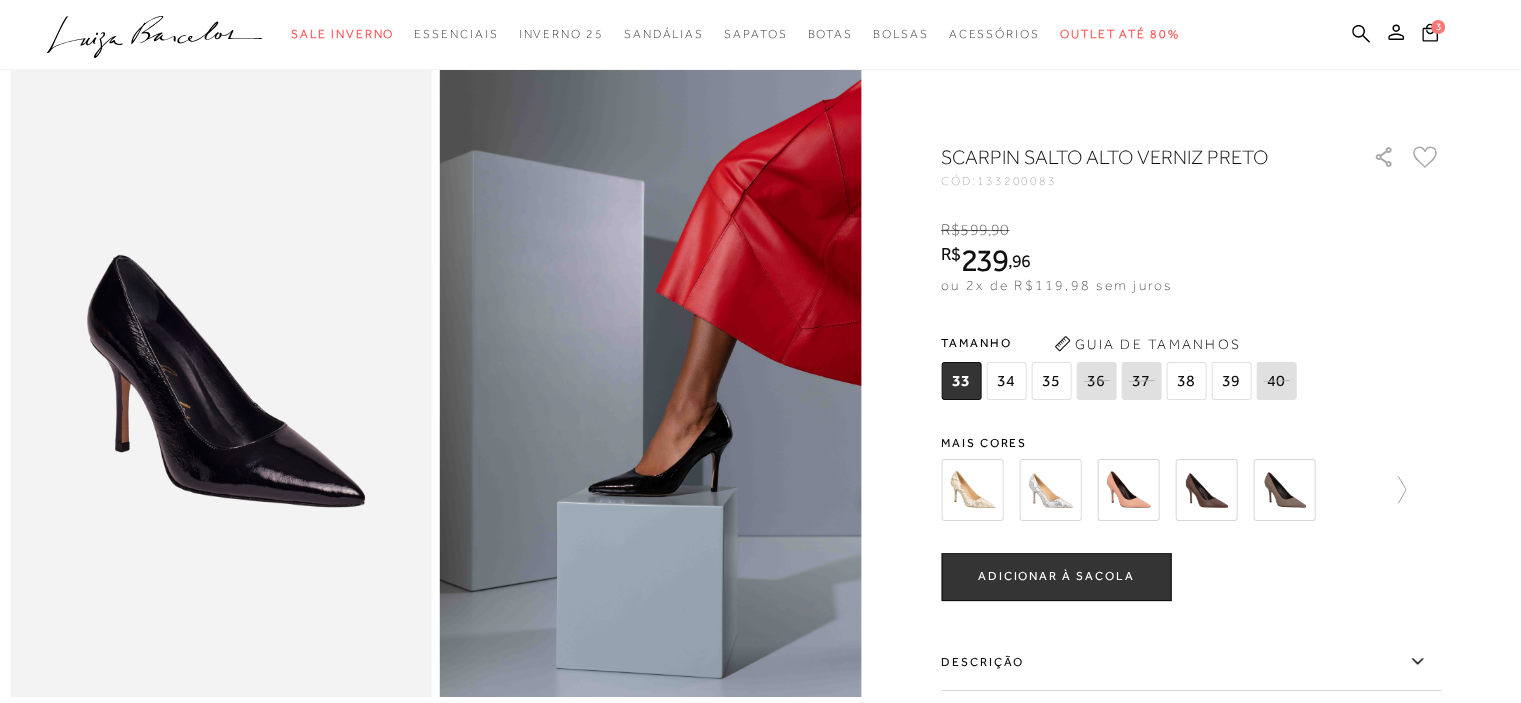 scroll, scrollTop: 100, scrollLeft: 0, axis: vertical 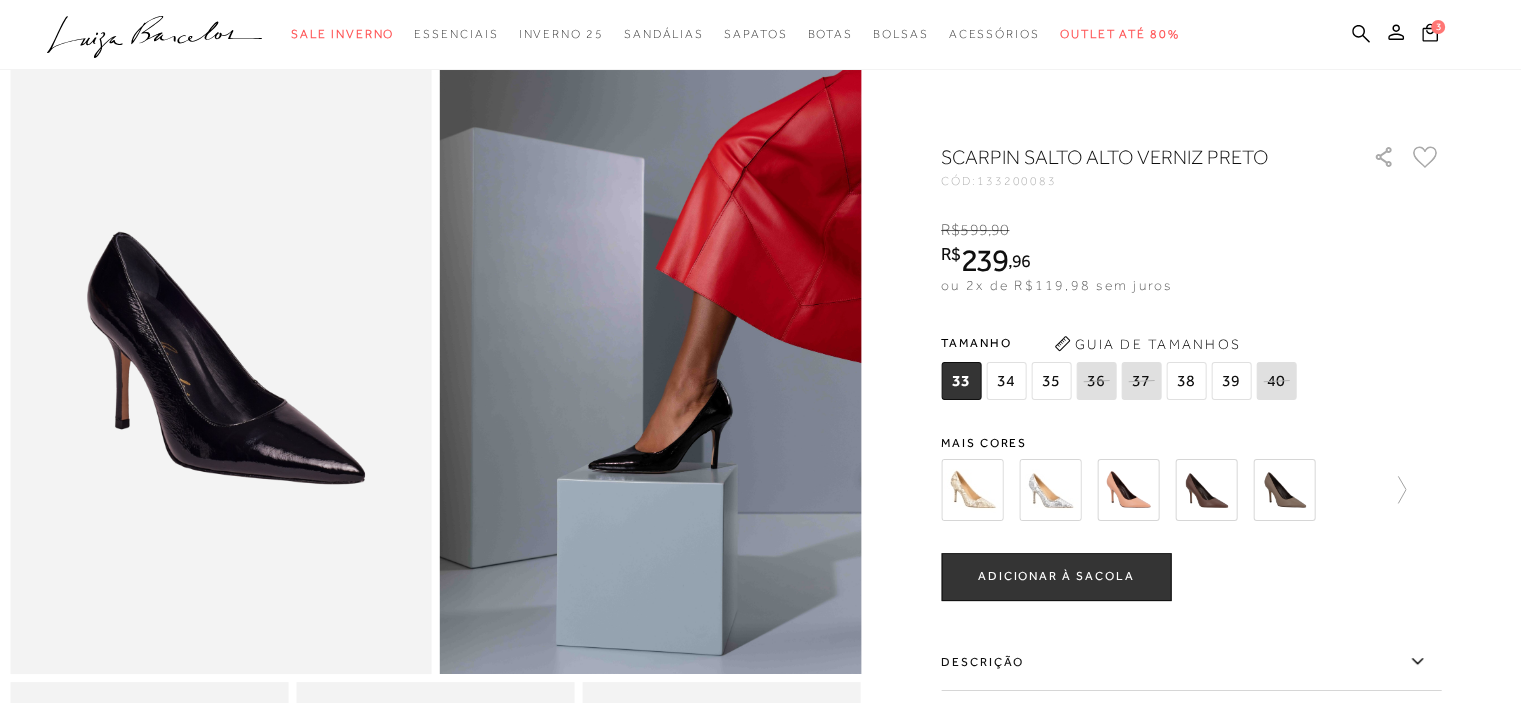click at bounding box center (1191, 490) 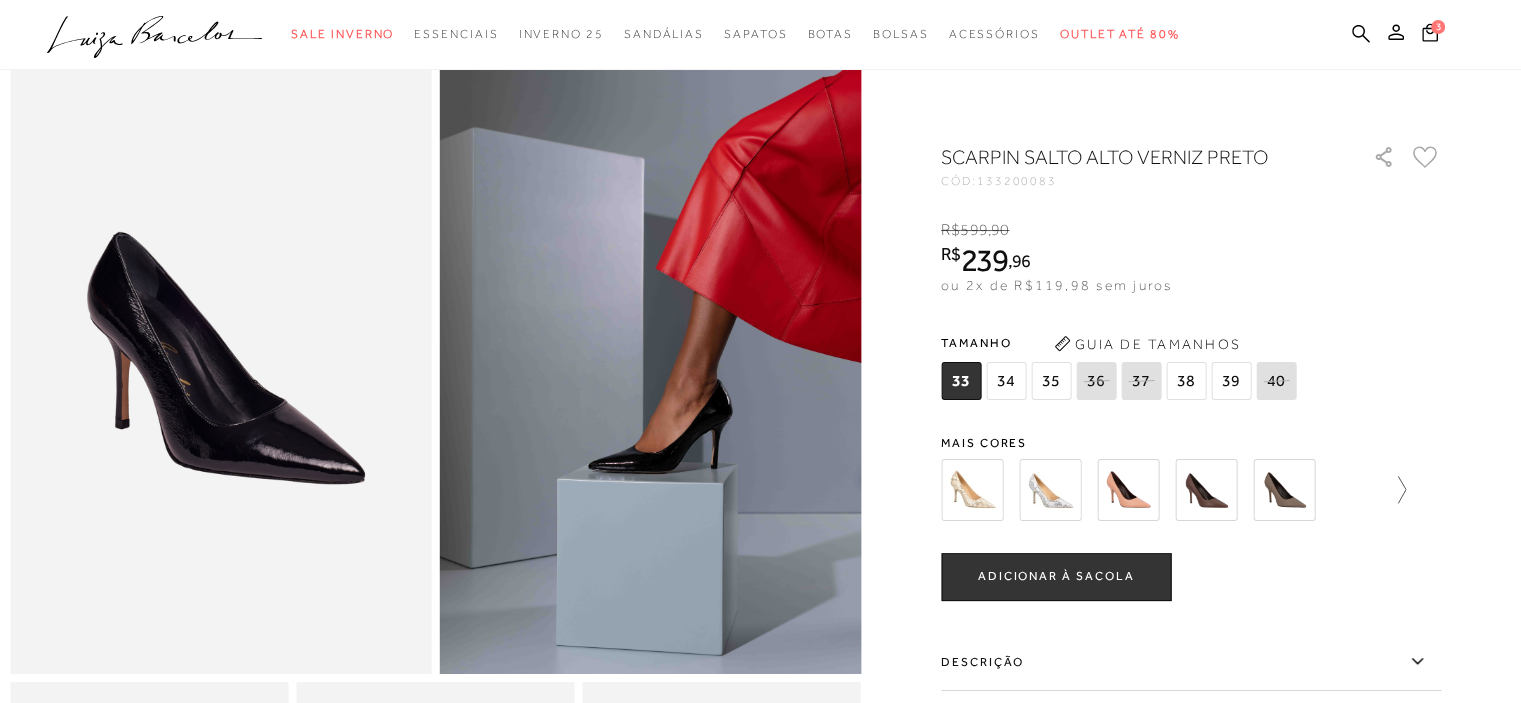 click at bounding box center (1392, 490) 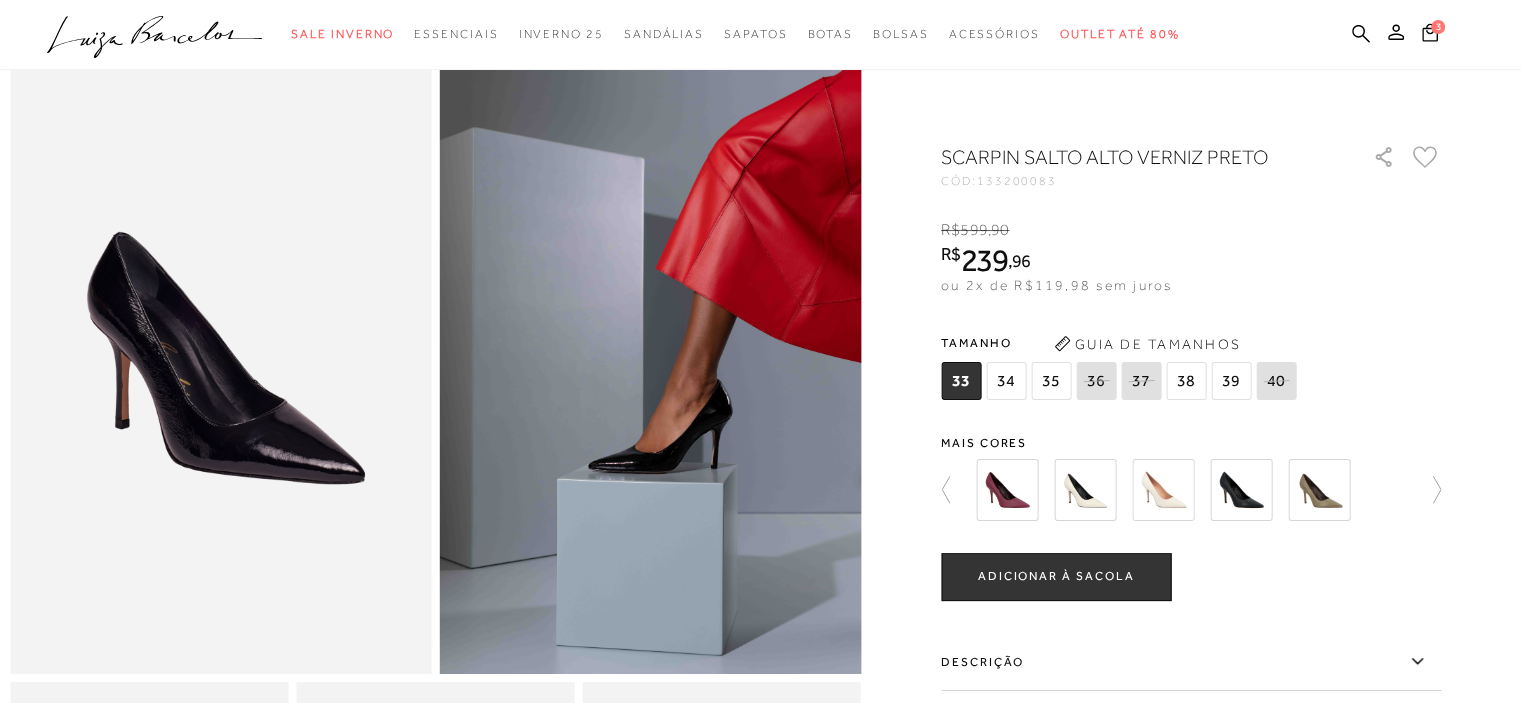 click at bounding box center [1319, 490] 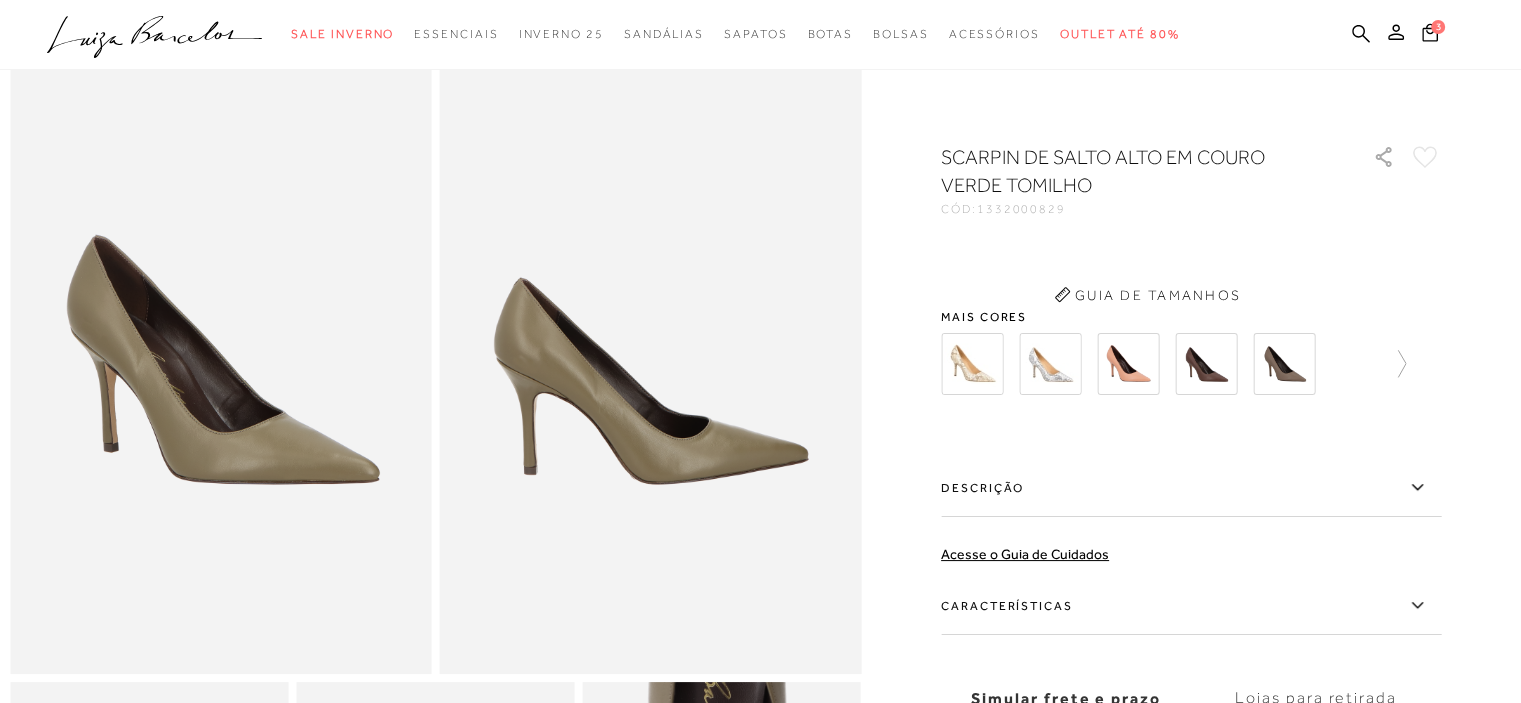 scroll, scrollTop: 0, scrollLeft: 0, axis: both 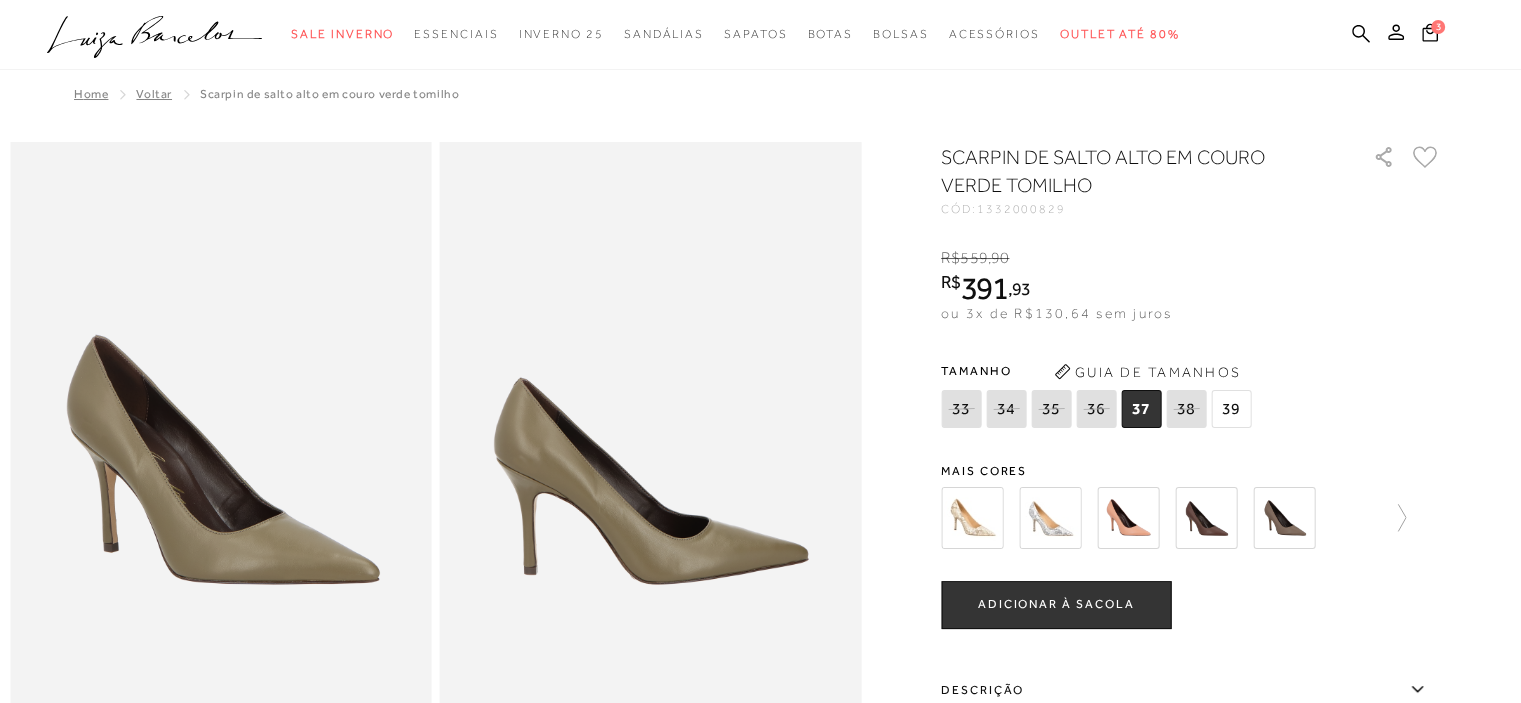 click at bounding box center [1206, 518] 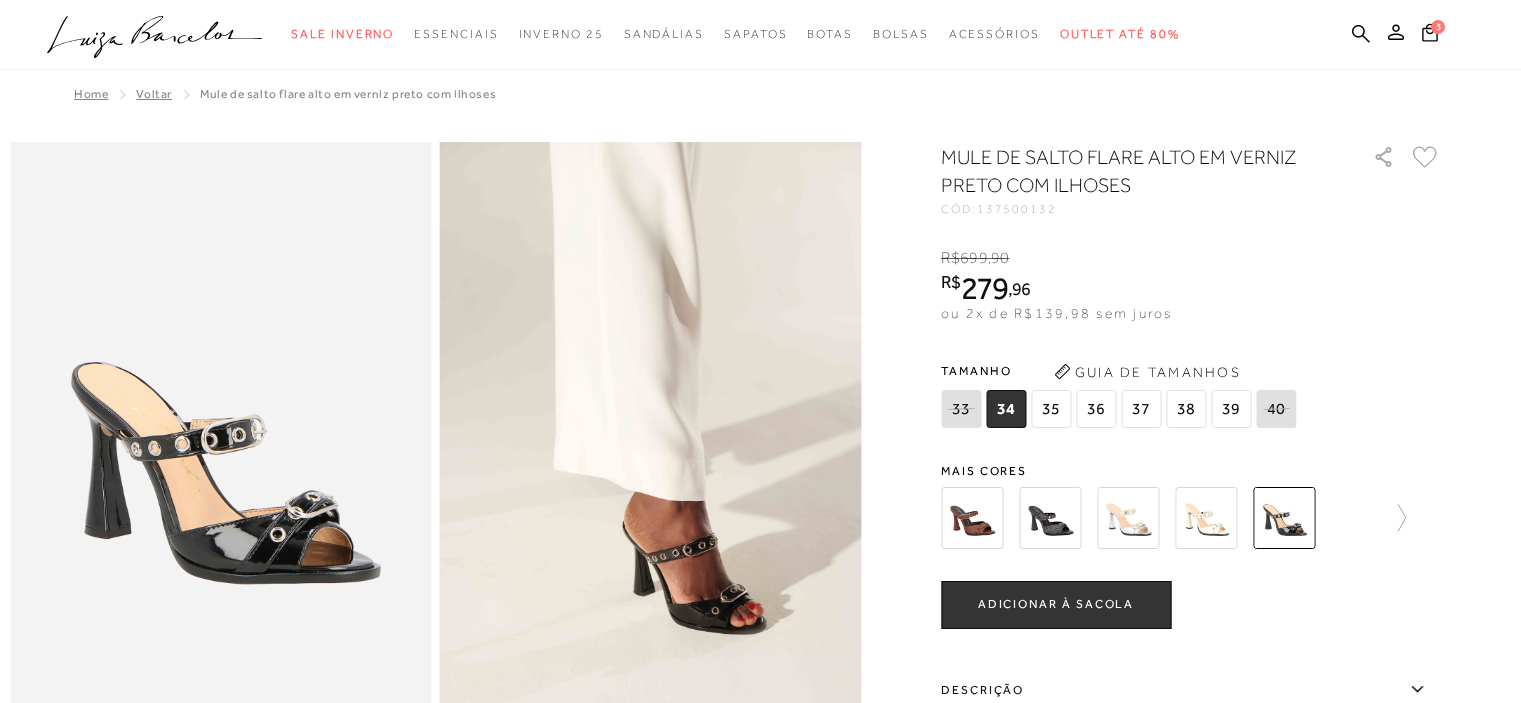 scroll, scrollTop: 0, scrollLeft: 0, axis: both 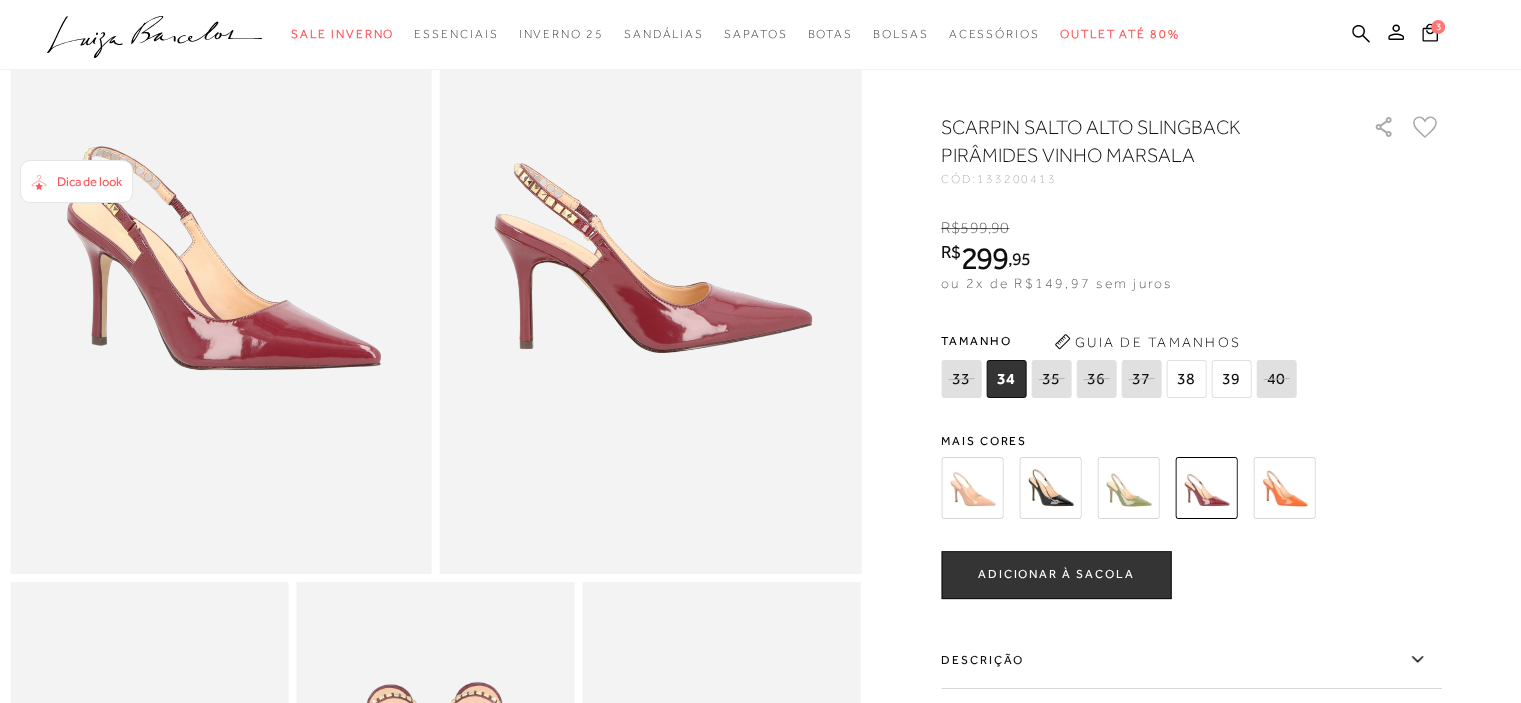 click at bounding box center (972, 488) 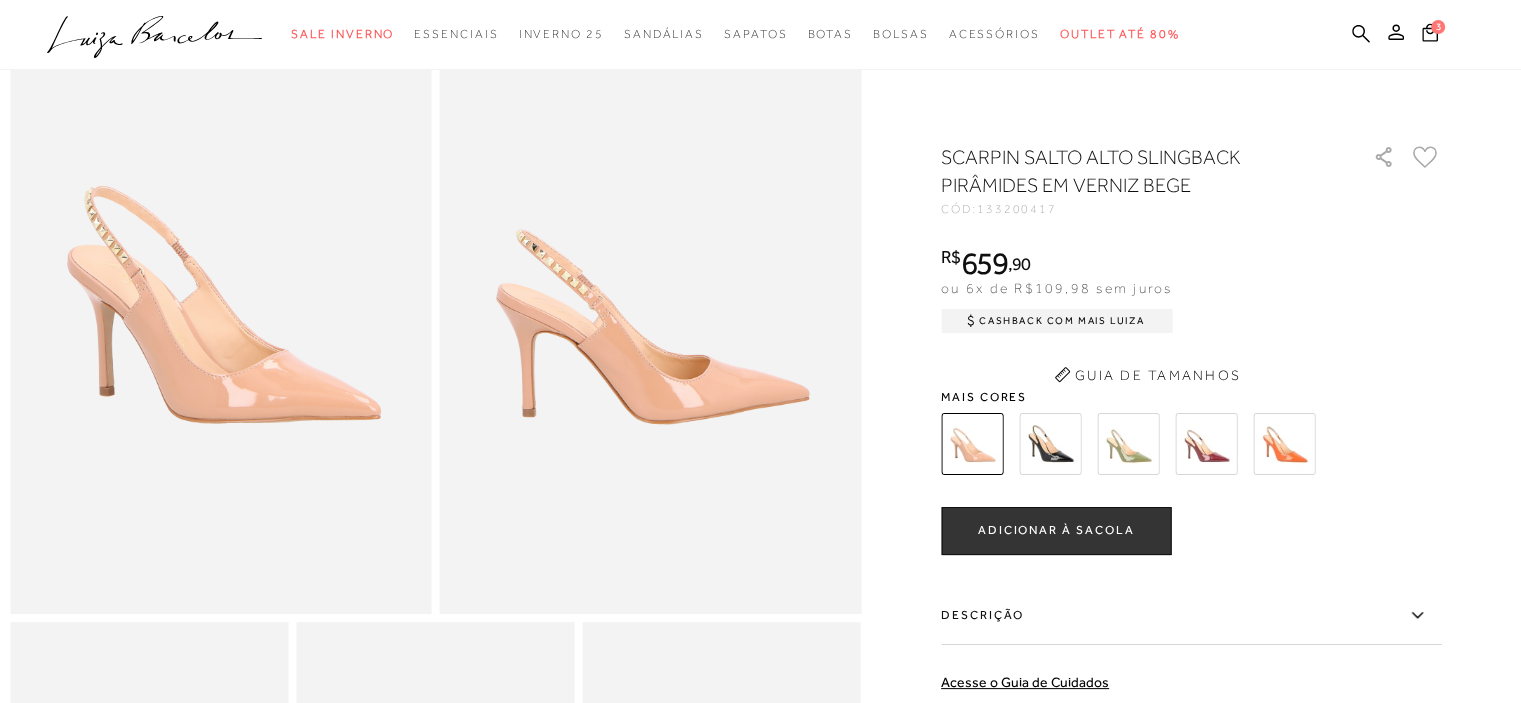 scroll, scrollTop: 0, scrollLeft: 0, axis: both 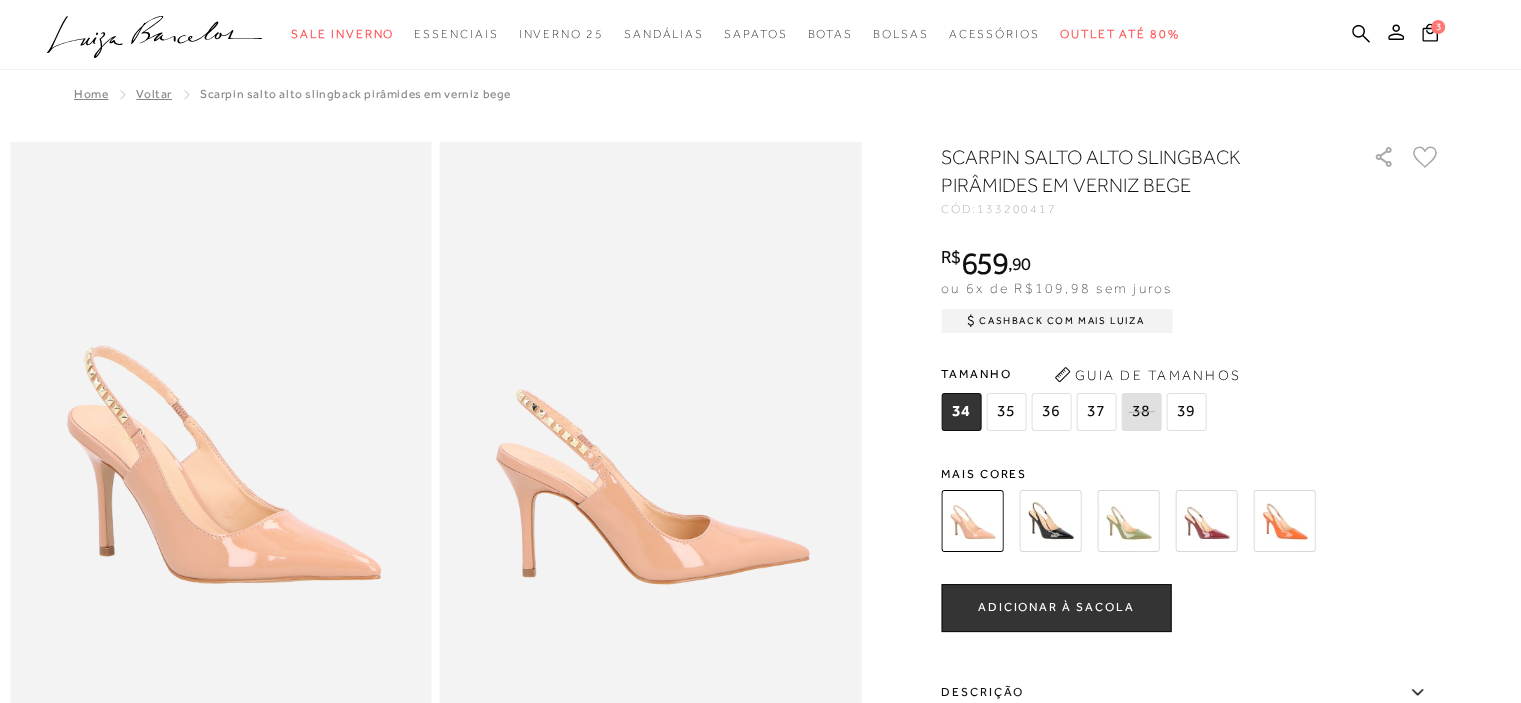click at bounding box center (1167, 521) 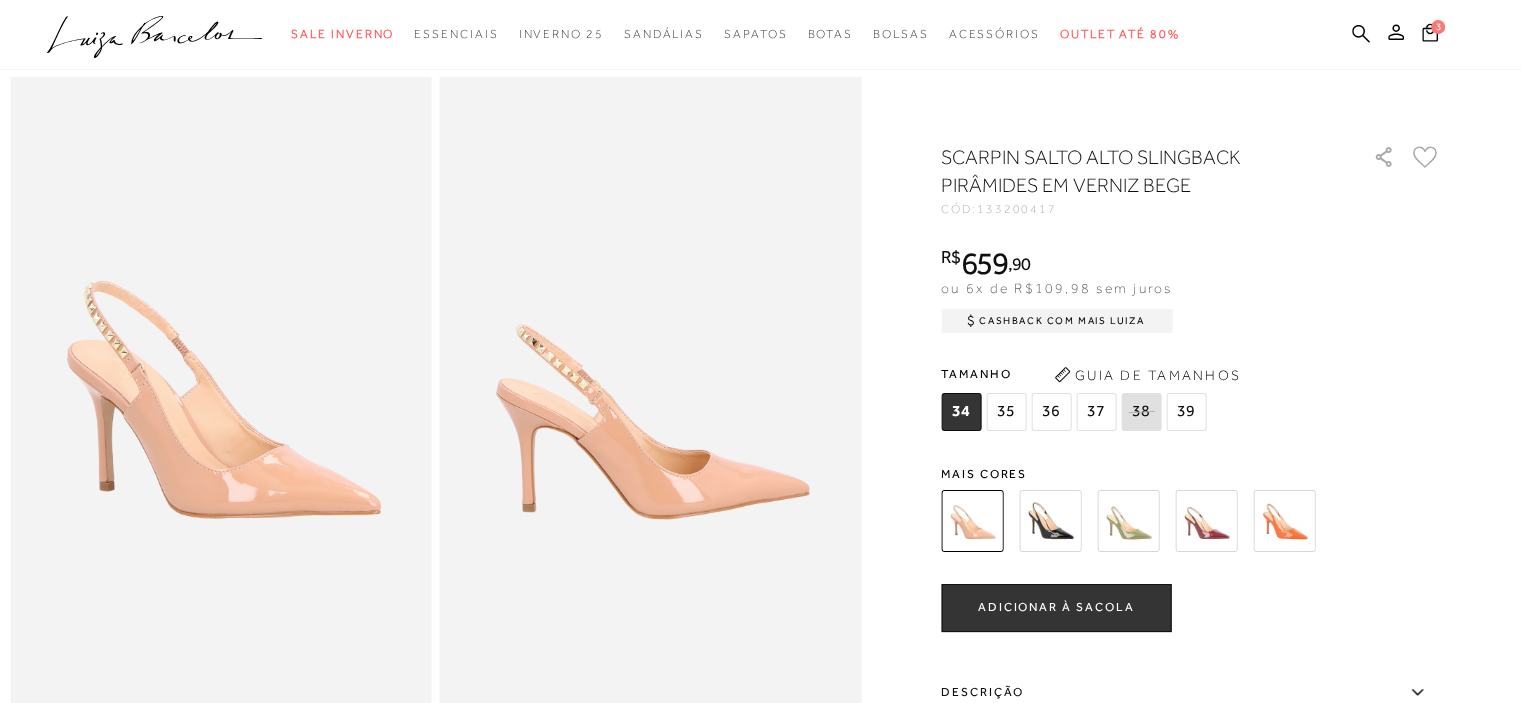 scroll, scrollTop: 100, scrollLeft: 0, axis: vertical 